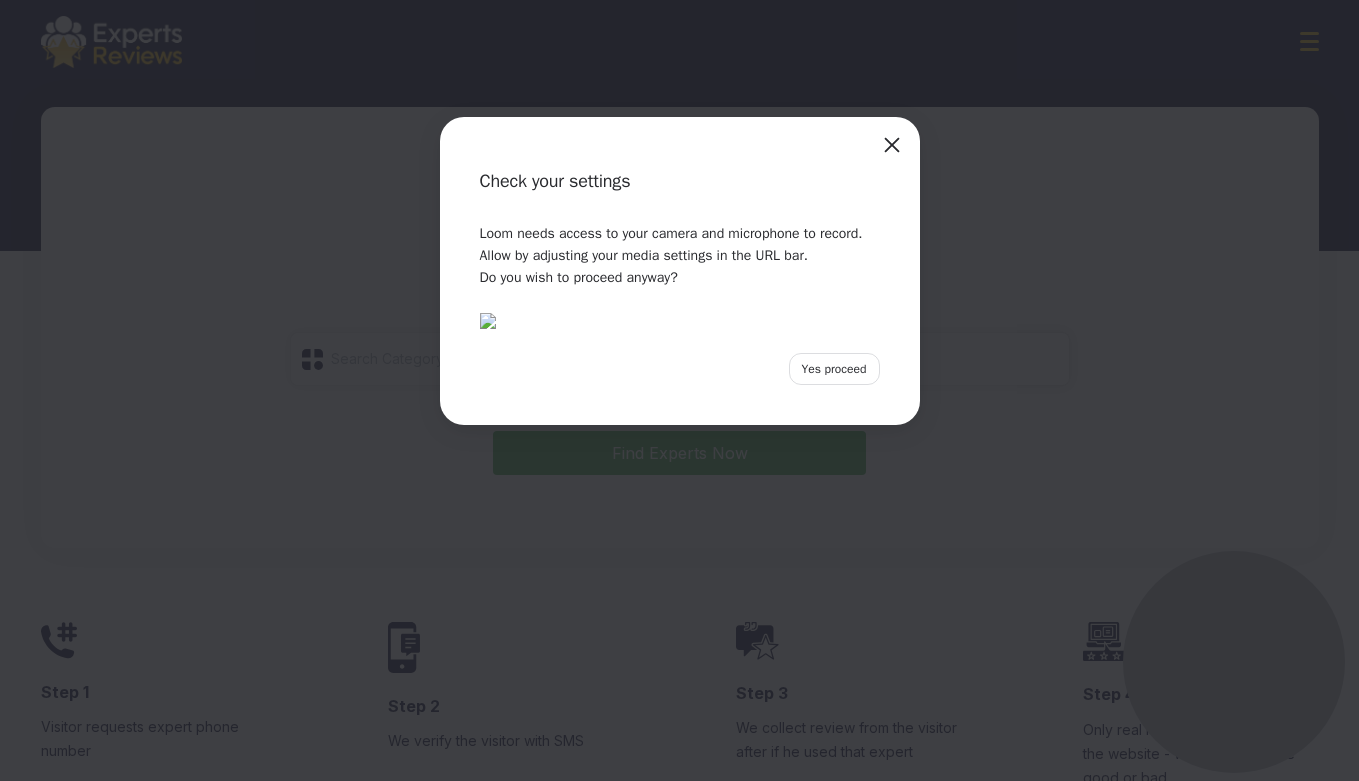 scroll, scrollTop: 0, scrollLeft: 0, axis: both 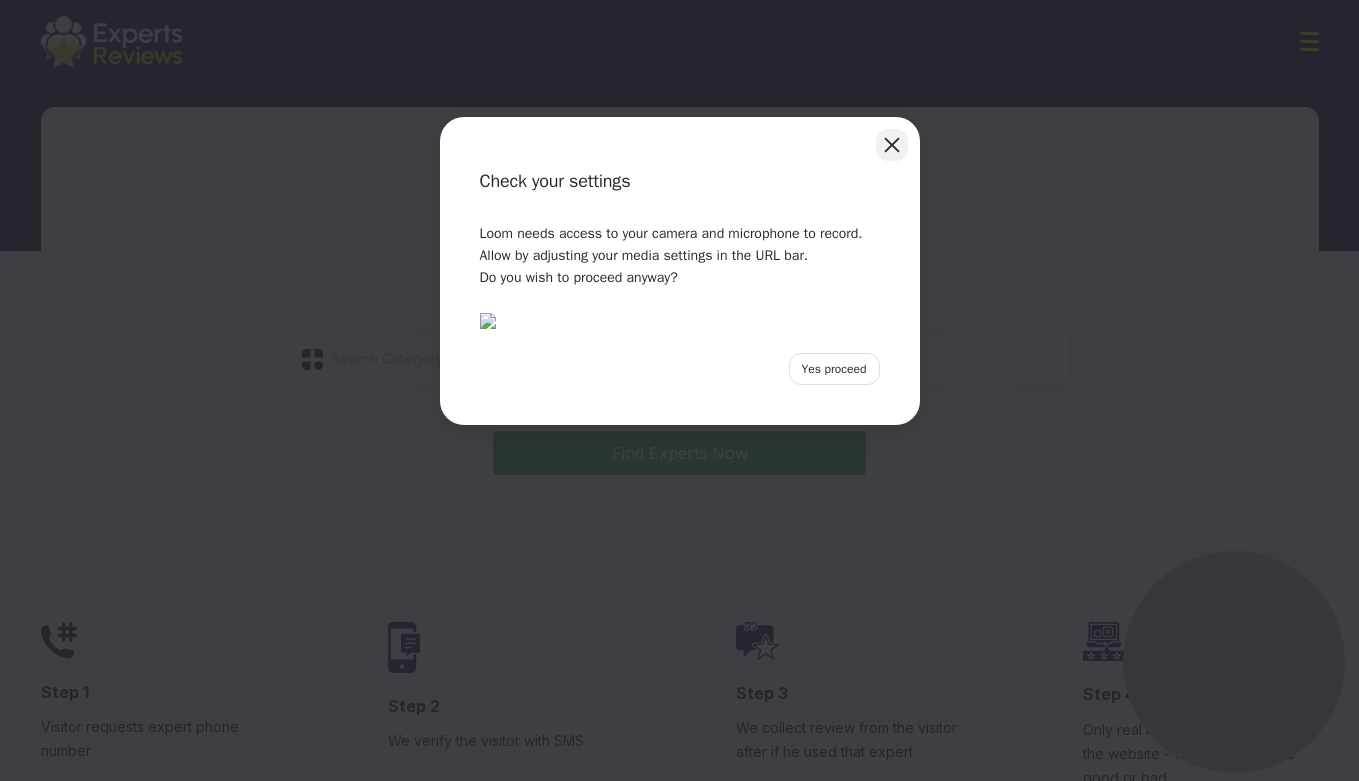 click at bounding box center [892, 145] 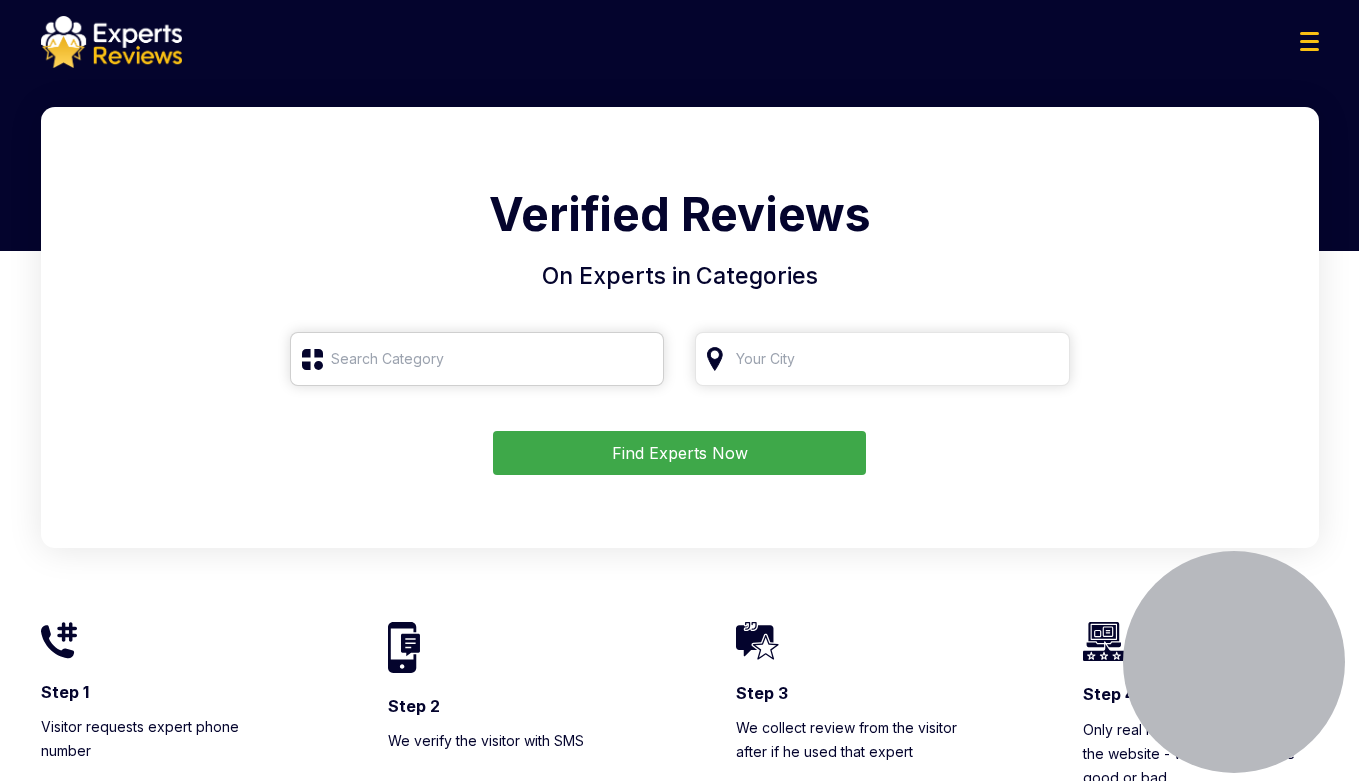 type on "Roofing" 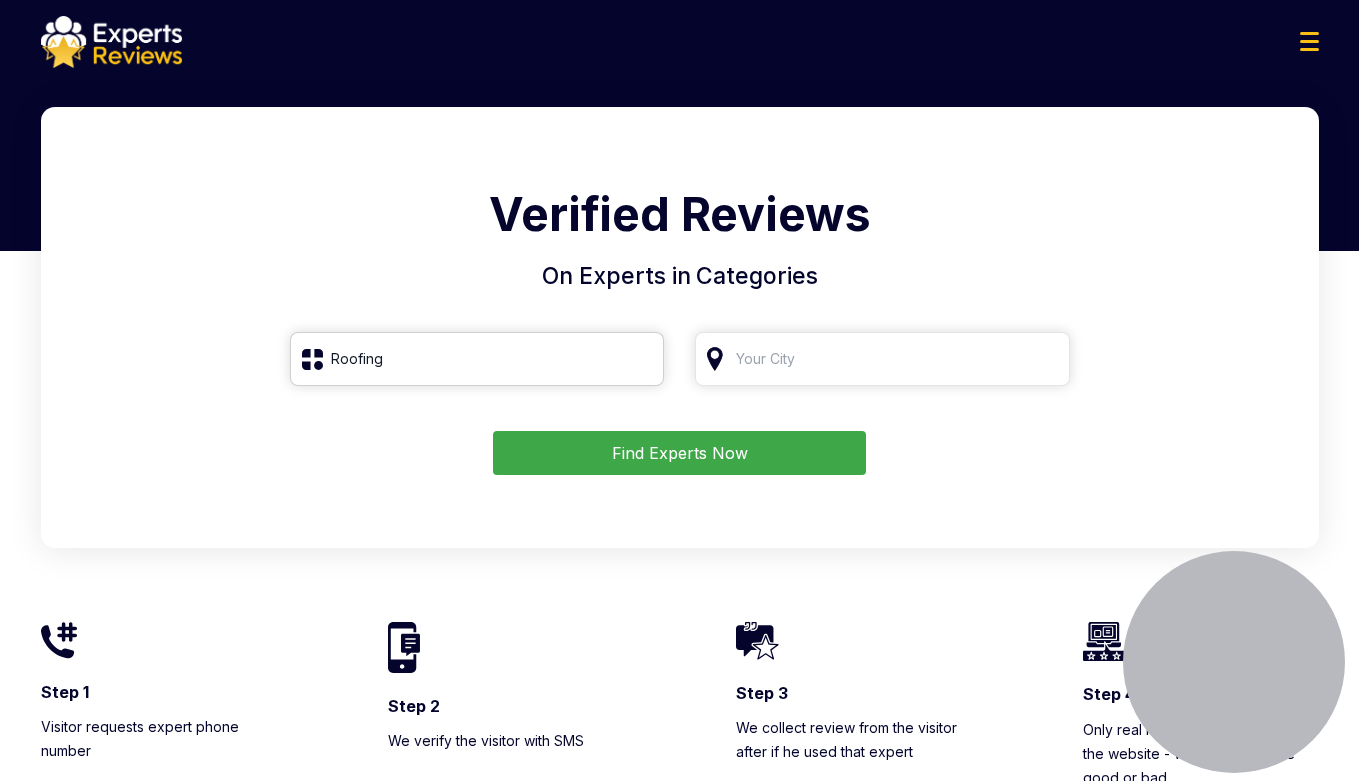 click on "Roofing" at bounding box center (477, 359) 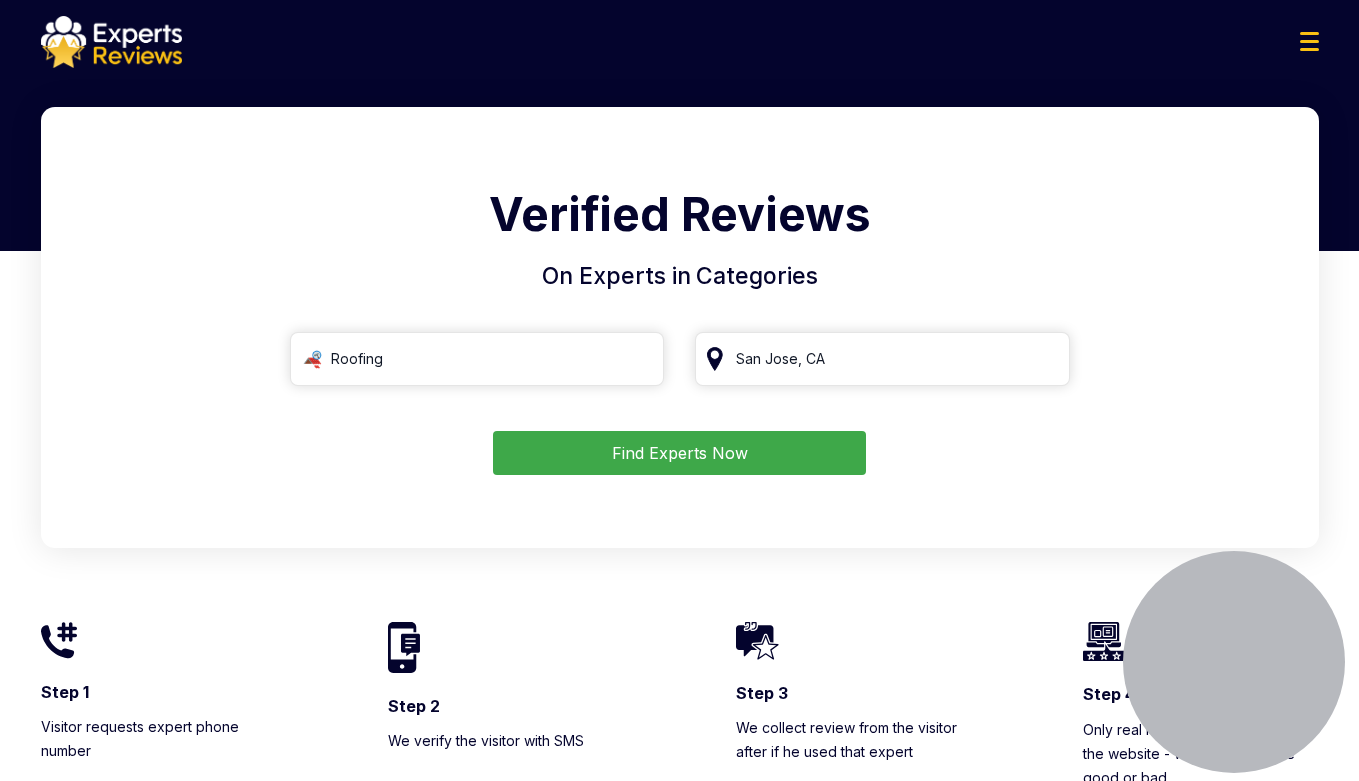 click on "Verified Reviews" at bounding box center [680, 219] 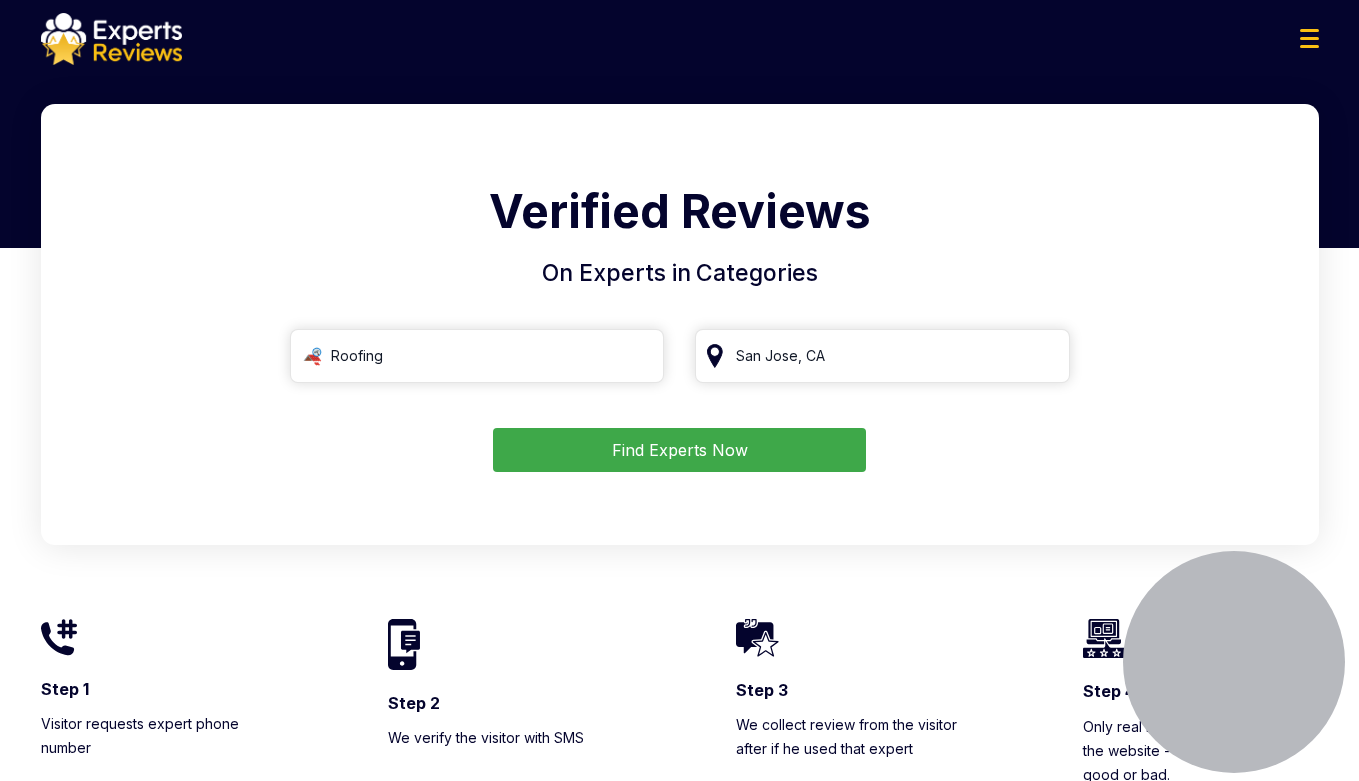 scroll, scrollTop: 0, scrollLeft: 0, axis: both 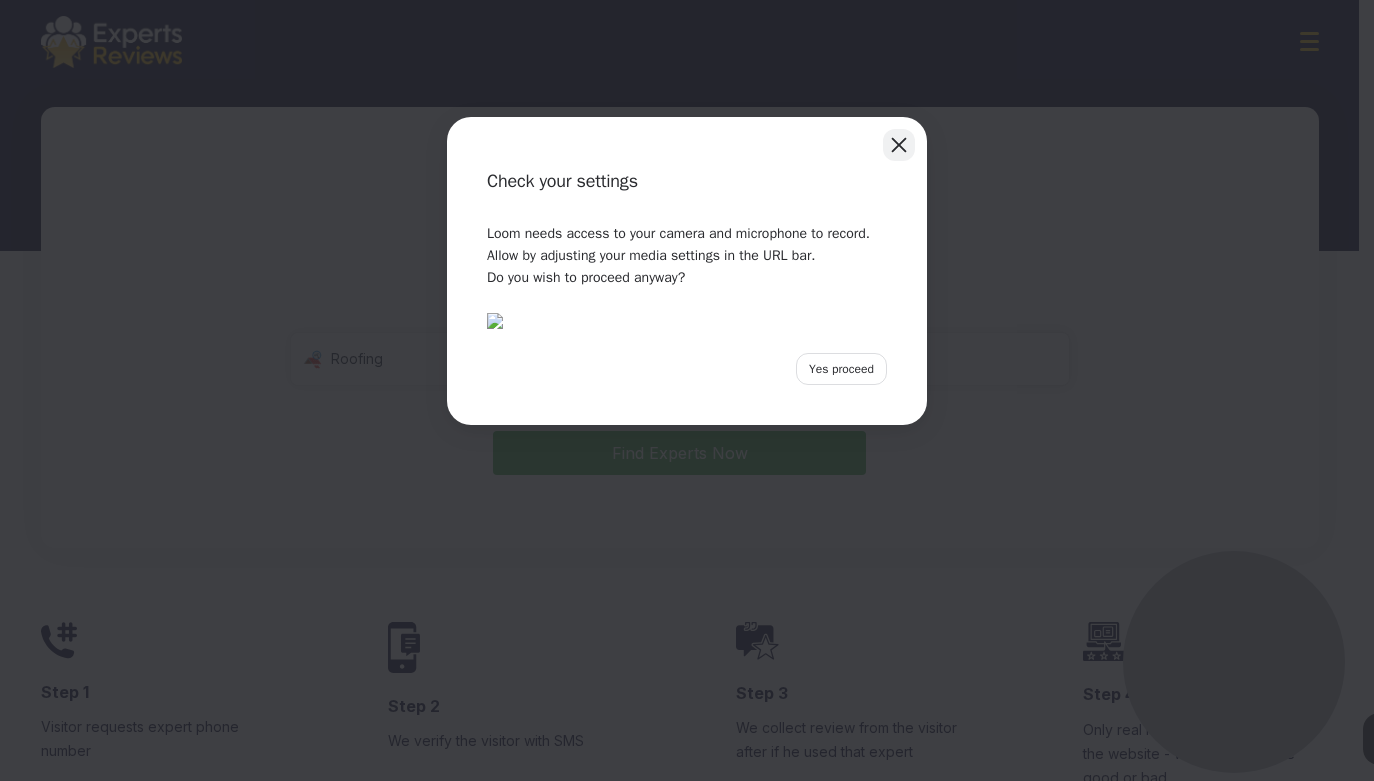 click at bounding box center (899, 145) 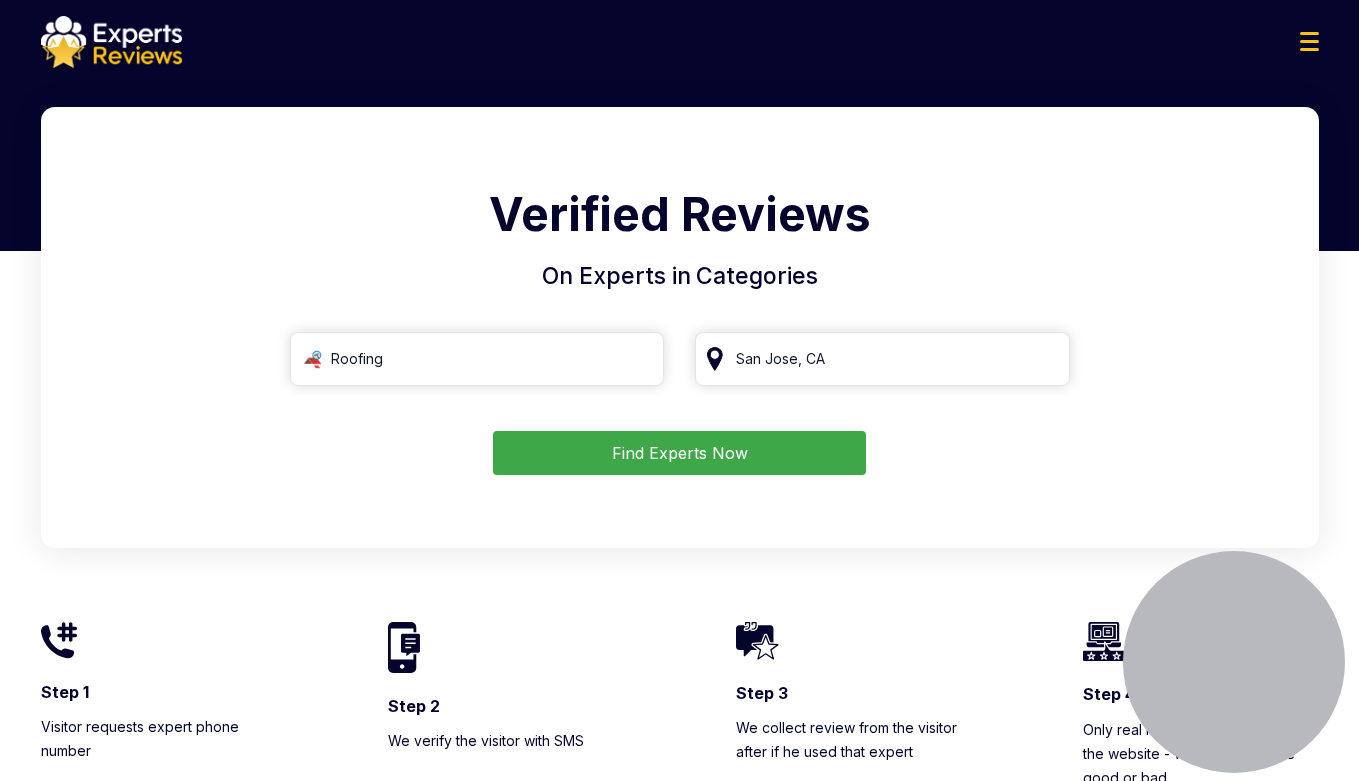 click on "Verified Reviews" at bounding box center (680, 219) 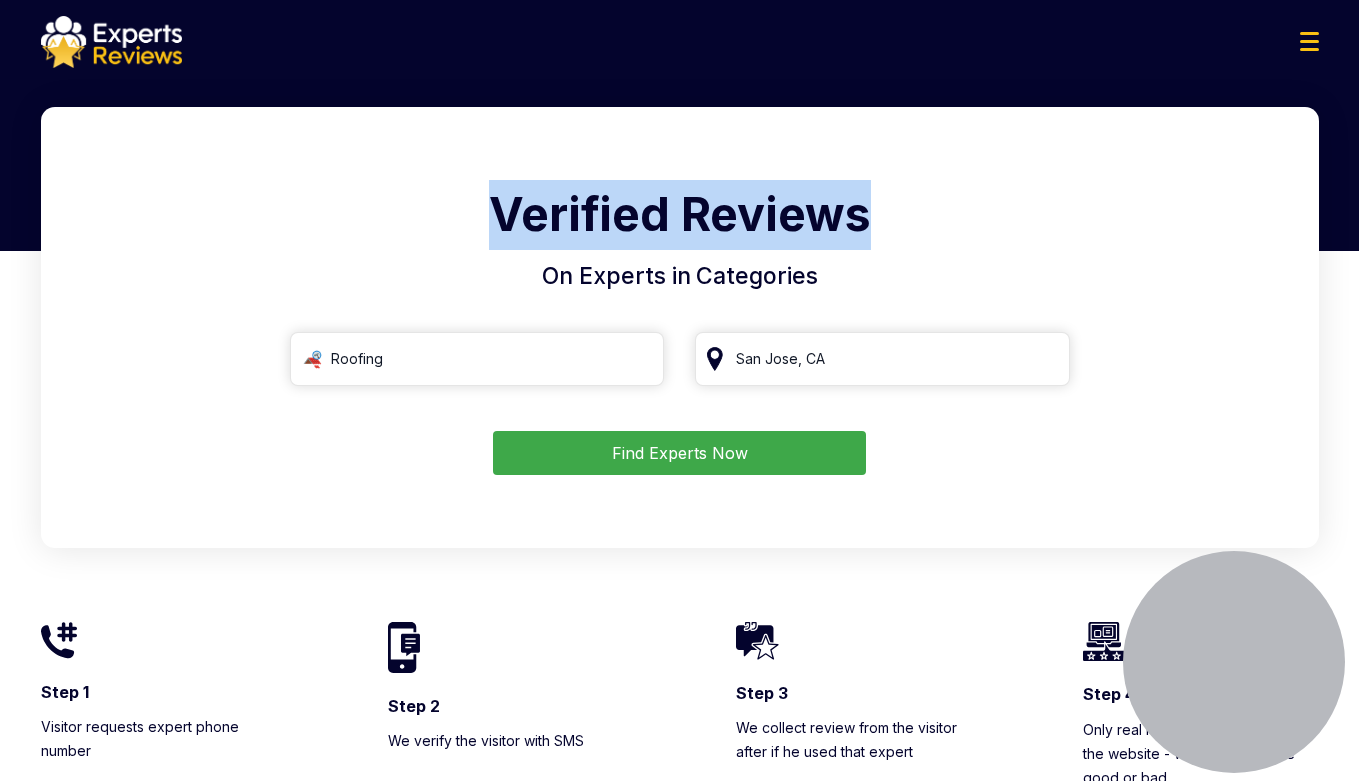 drag, startPoint x: 485, startPoint y: 217, endPoint x: 883, endPoint y: 225, distance: 398.08038 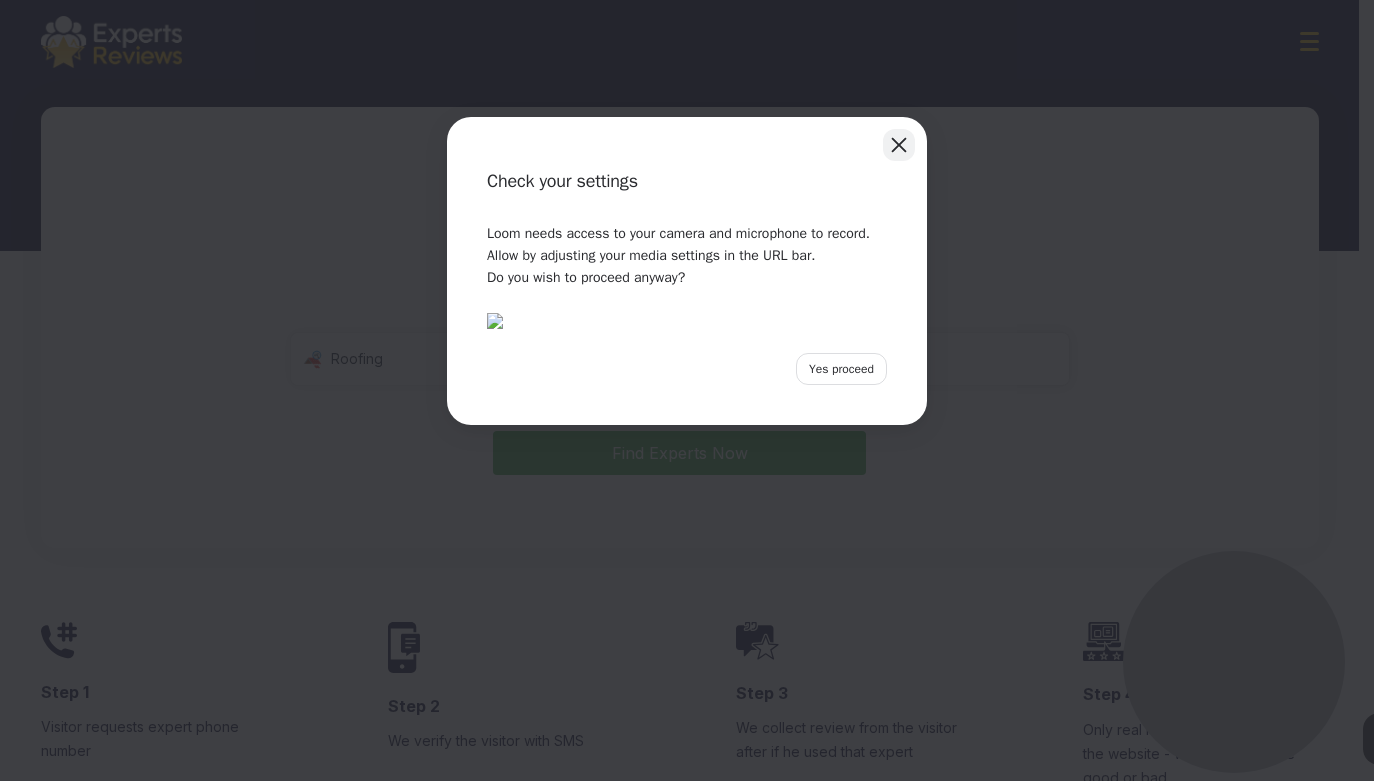 click at bounding box center (899, 145) 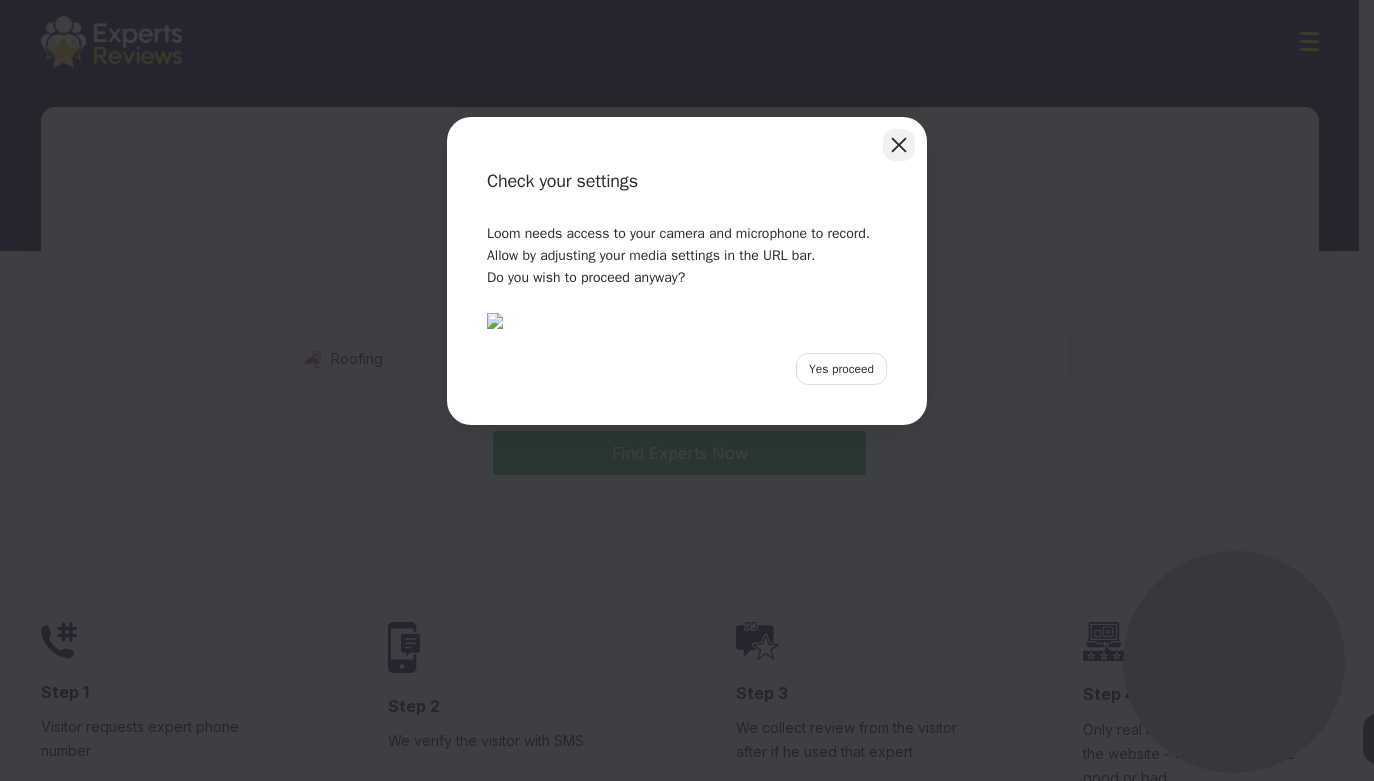 click at bounding box center [899, 145] 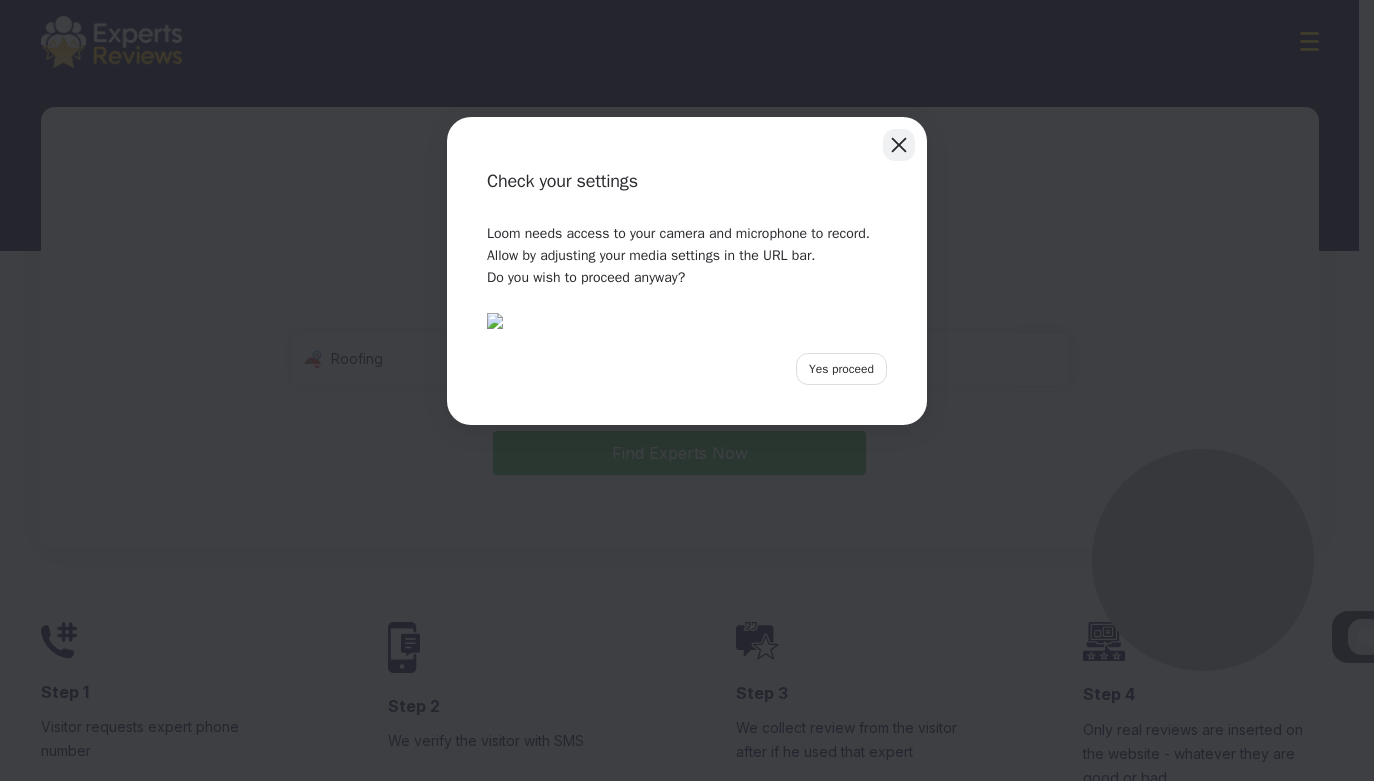 click at bounding box center (899, 145) 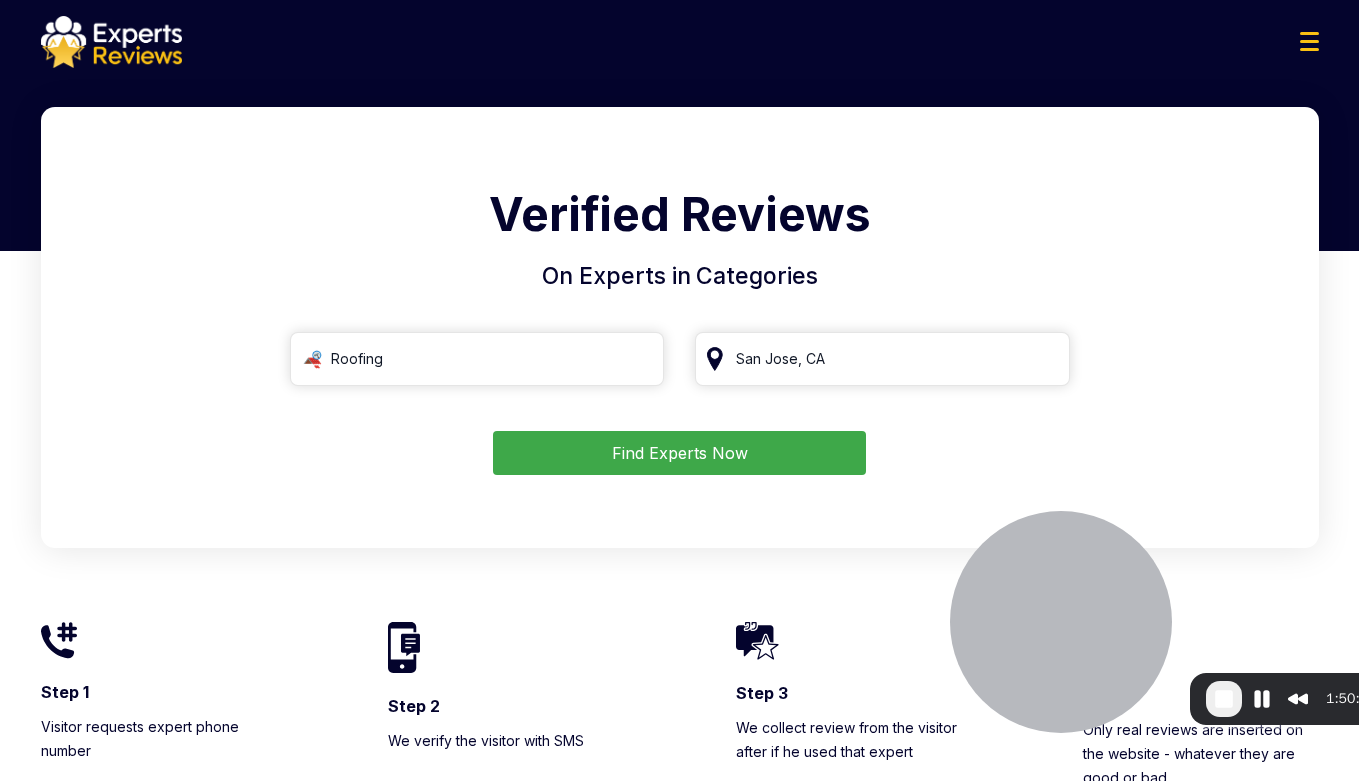 drag, startPoint x: 1335, startPoint y: 657, endPoint x: 1187, endPoint y: 699, distance: 153.84407 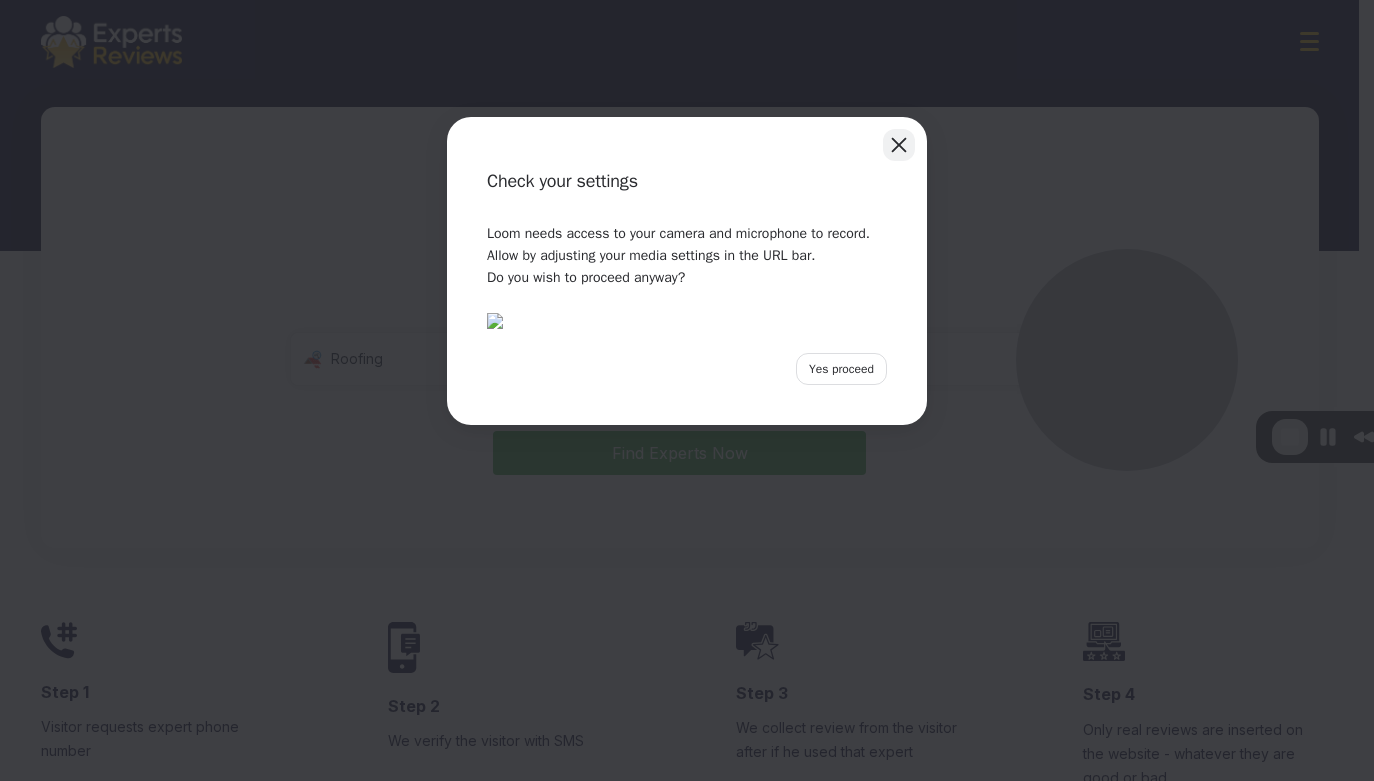 click at bounding box center [899, 145] 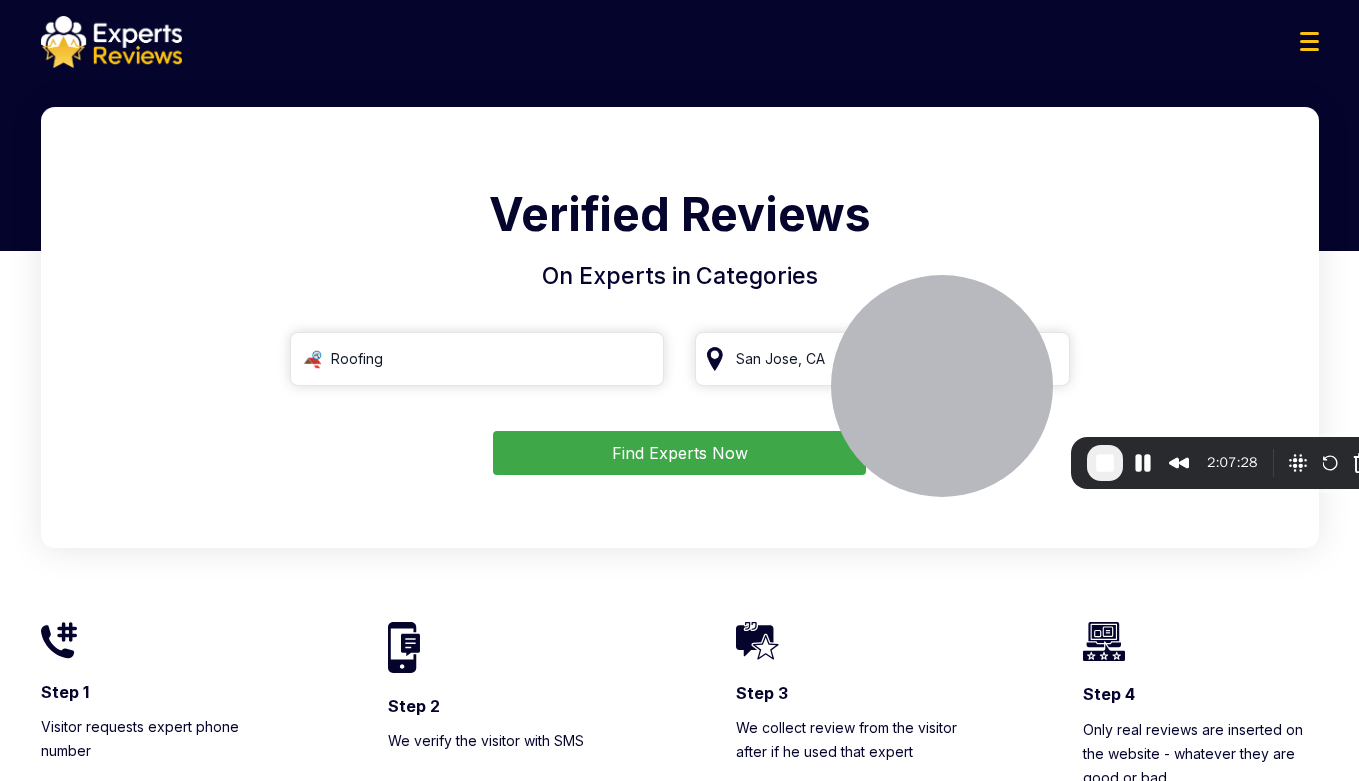 drag, startPoint x: 1260, startPoint y: 453, endPoint x: 1068, endPoint y: 479, distance: 193.75243 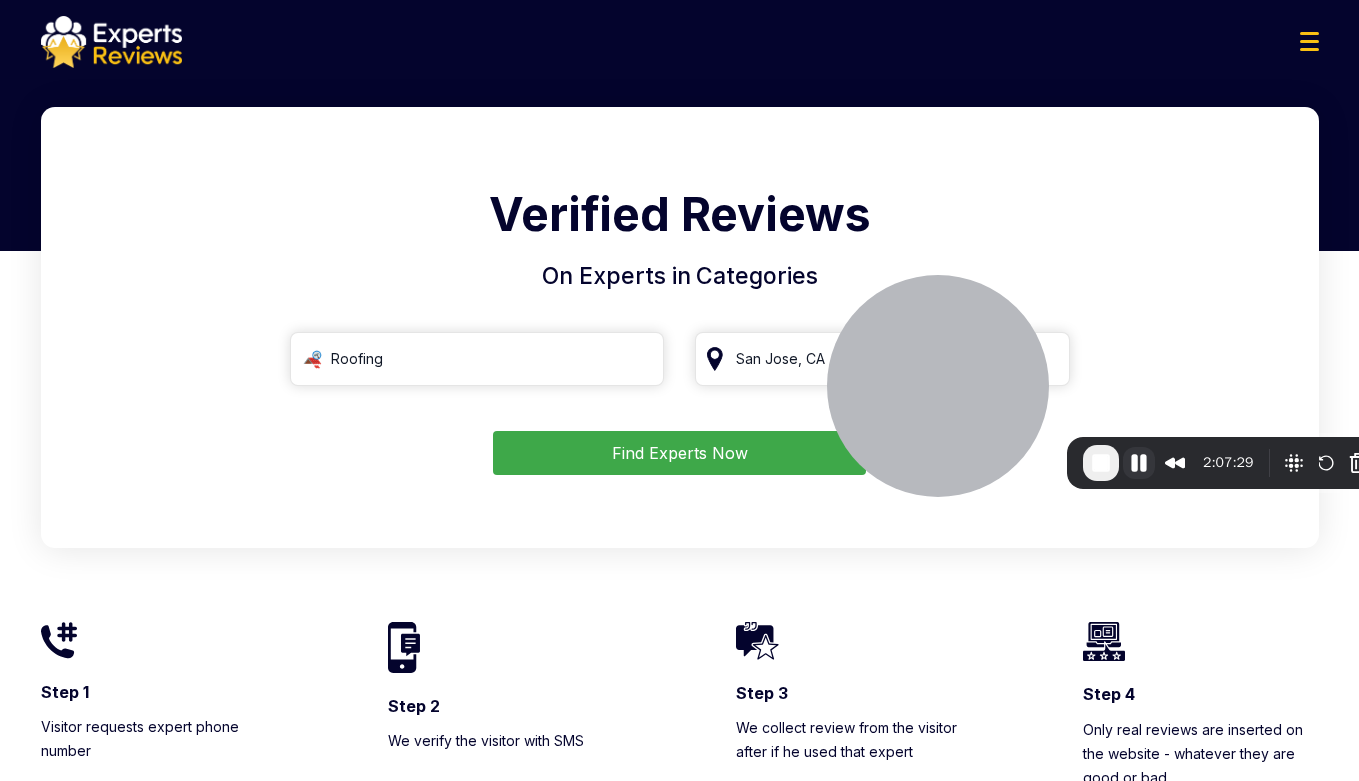click at bounding box center [1139, 463] 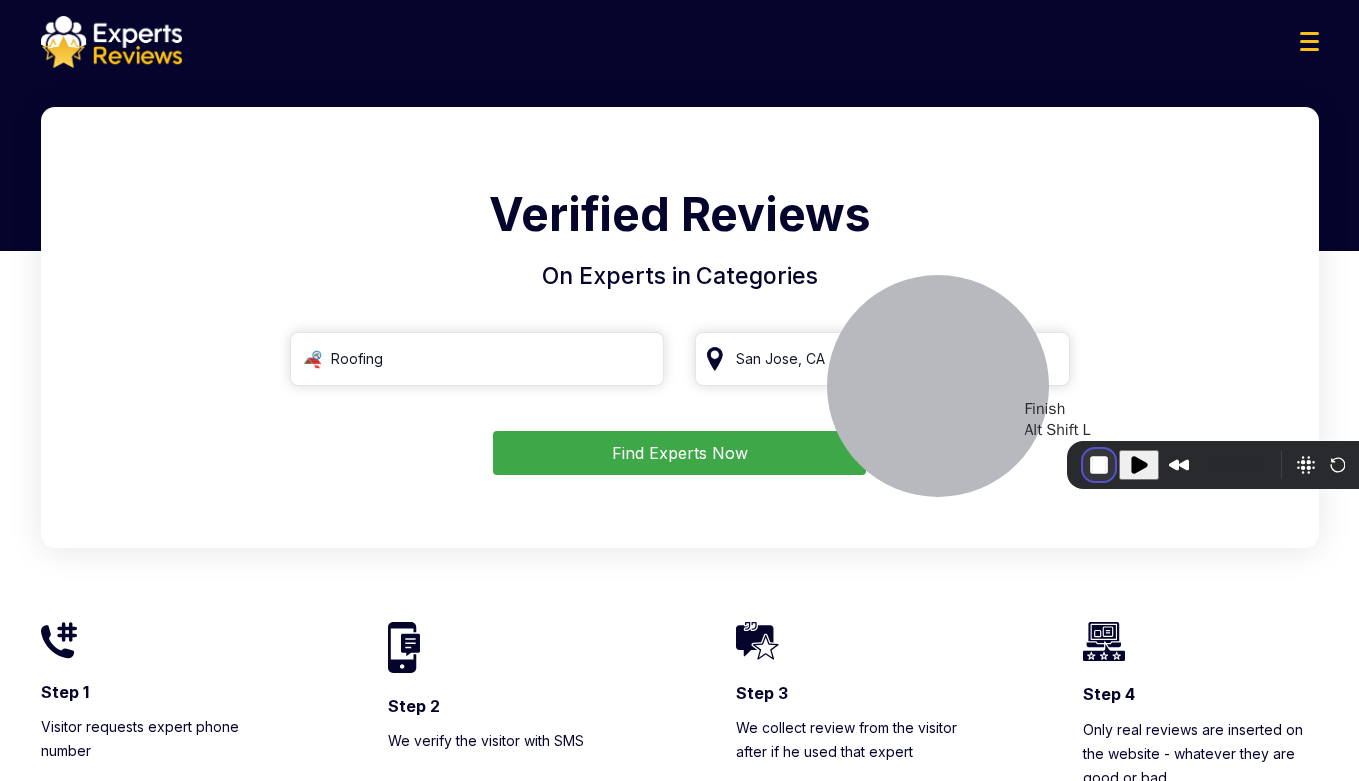 click at bounding box center (1099, 465) 